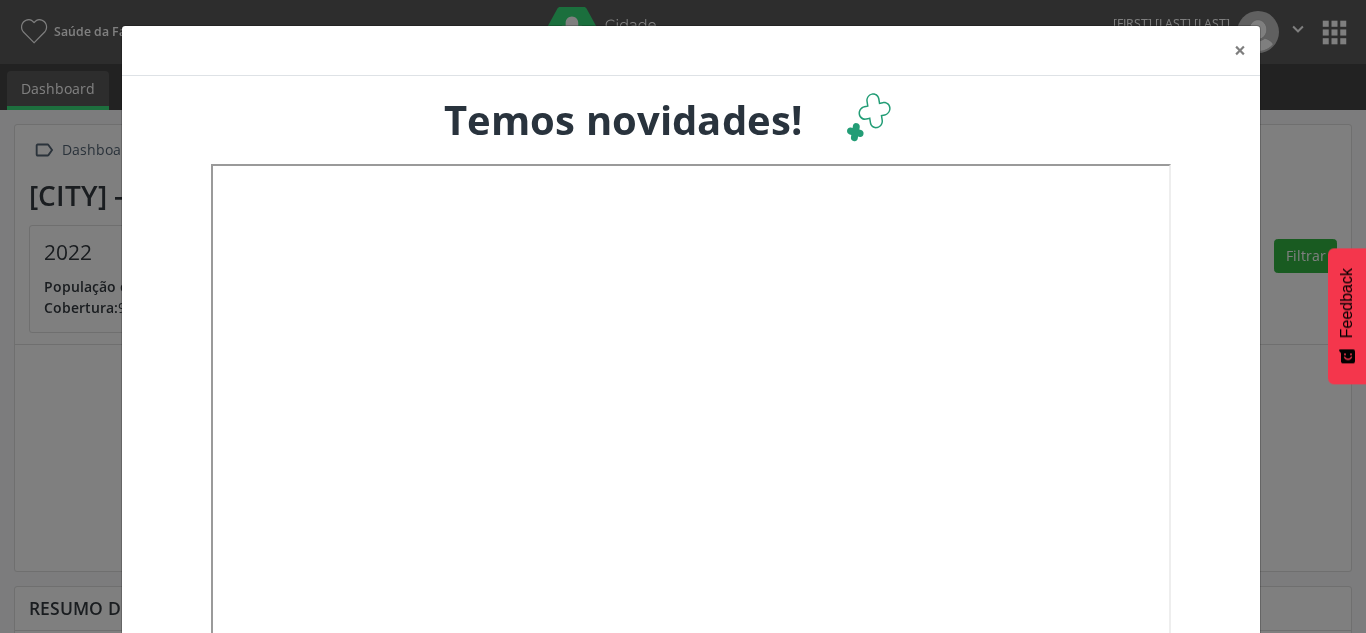 scroll, scrollTop: 0, scrollLeft: 0, axis: both 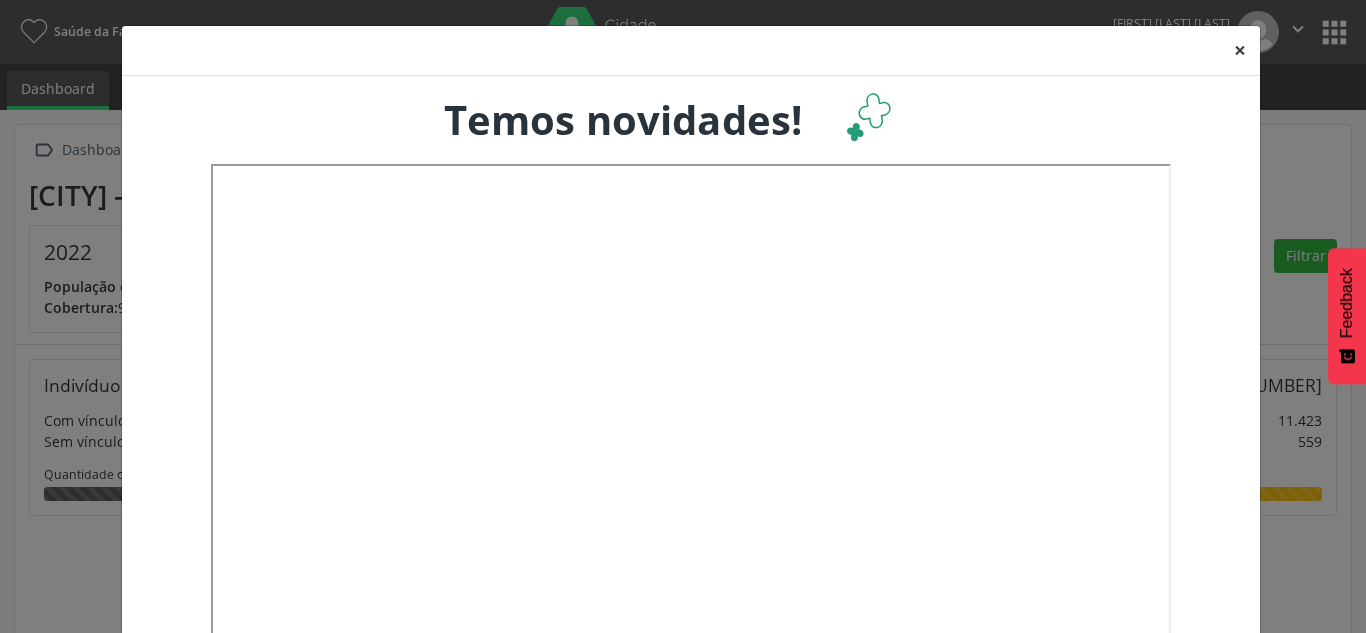 click on "×" at bounding box center [1240, 50] 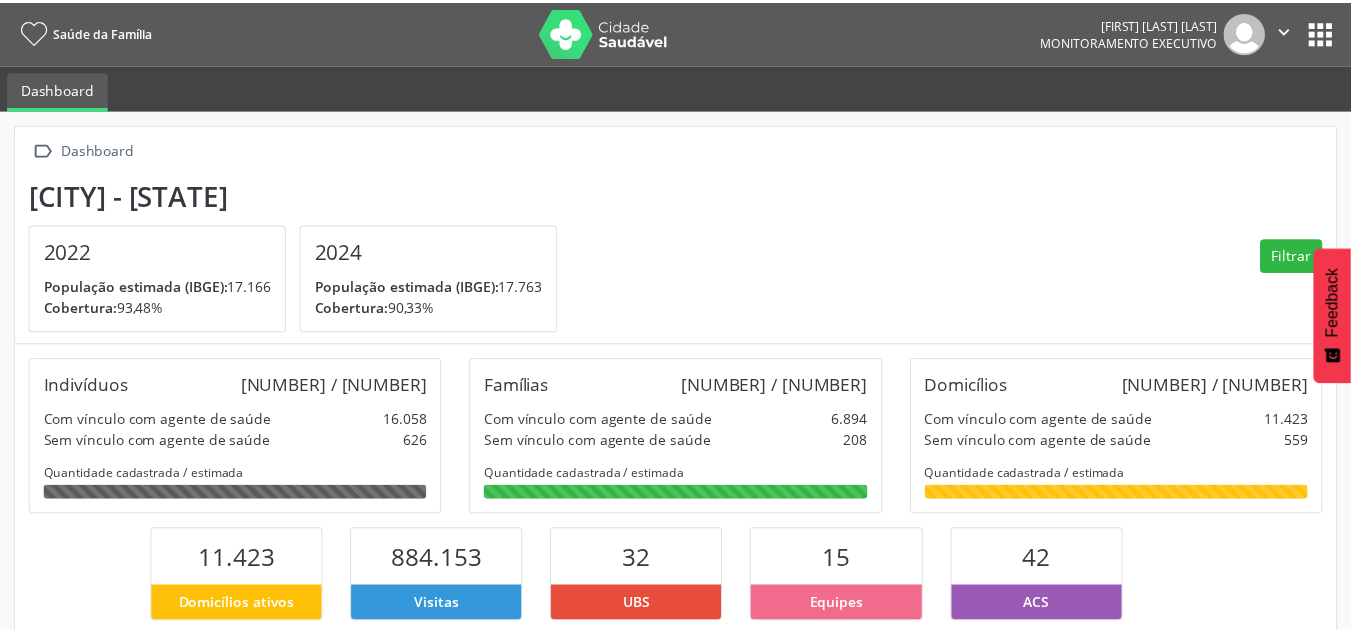 scroll, scrollTop: 332, scrollLeft: 441, axis: both 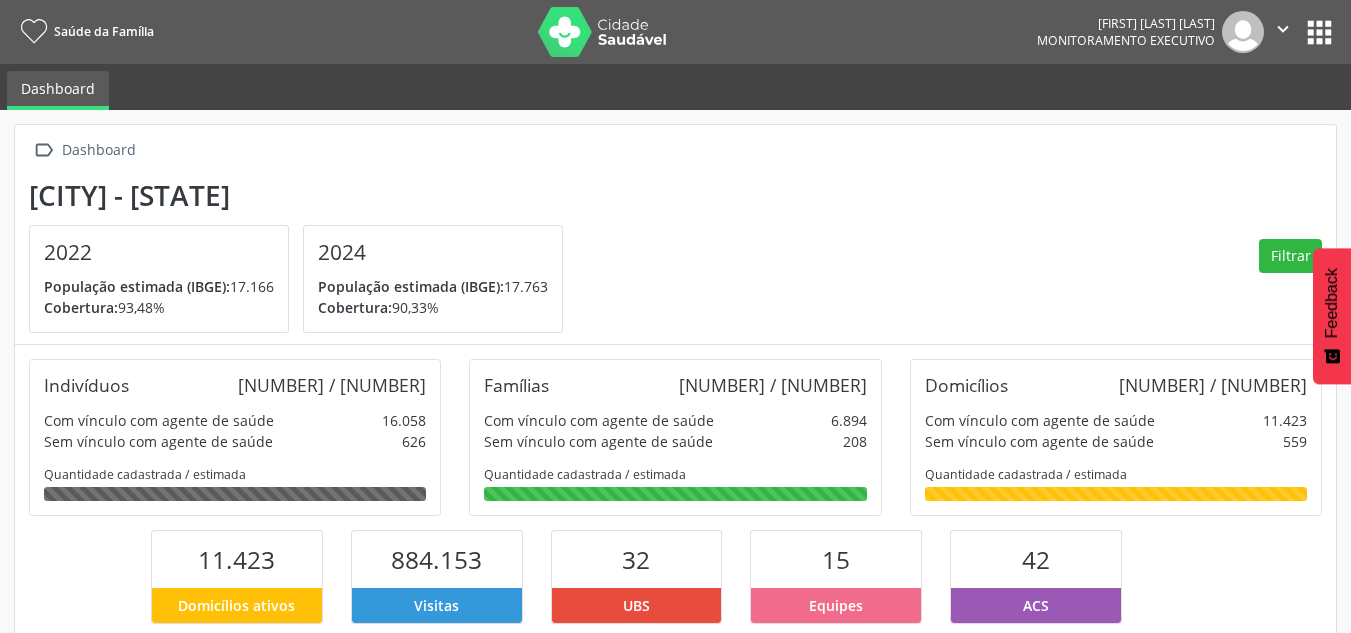 click on "apps" at bounding box center [1319, 32] 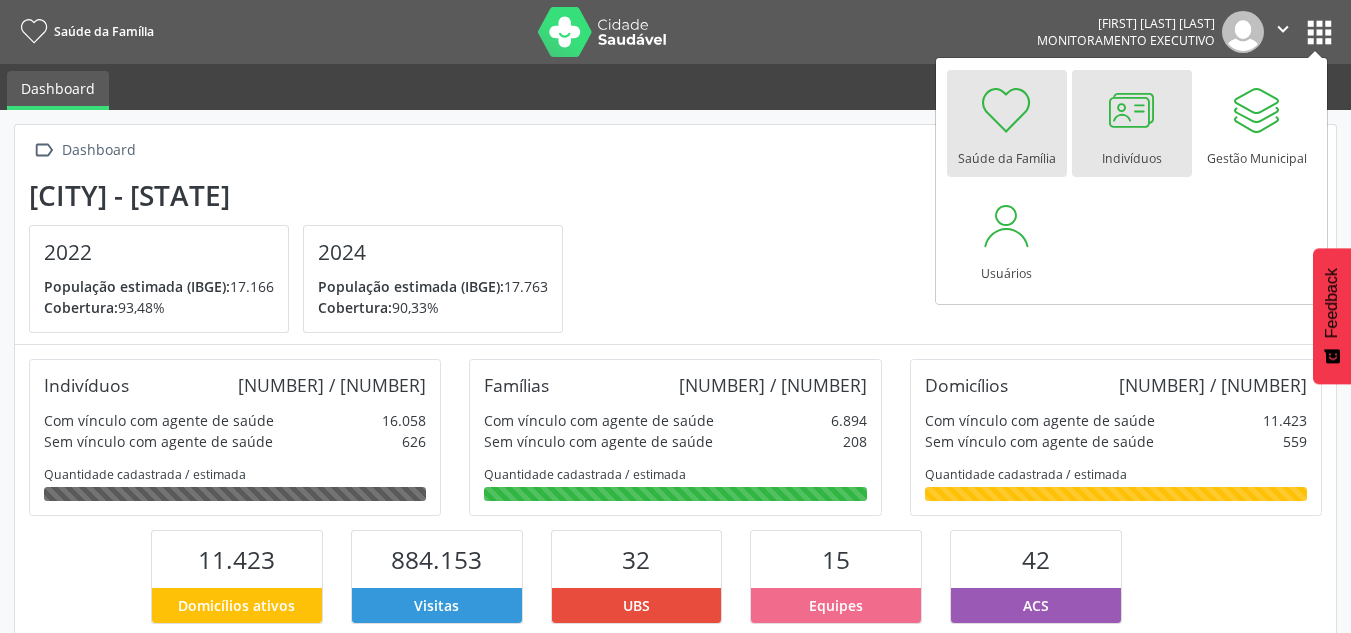 click at bounding box center (1132, 110) 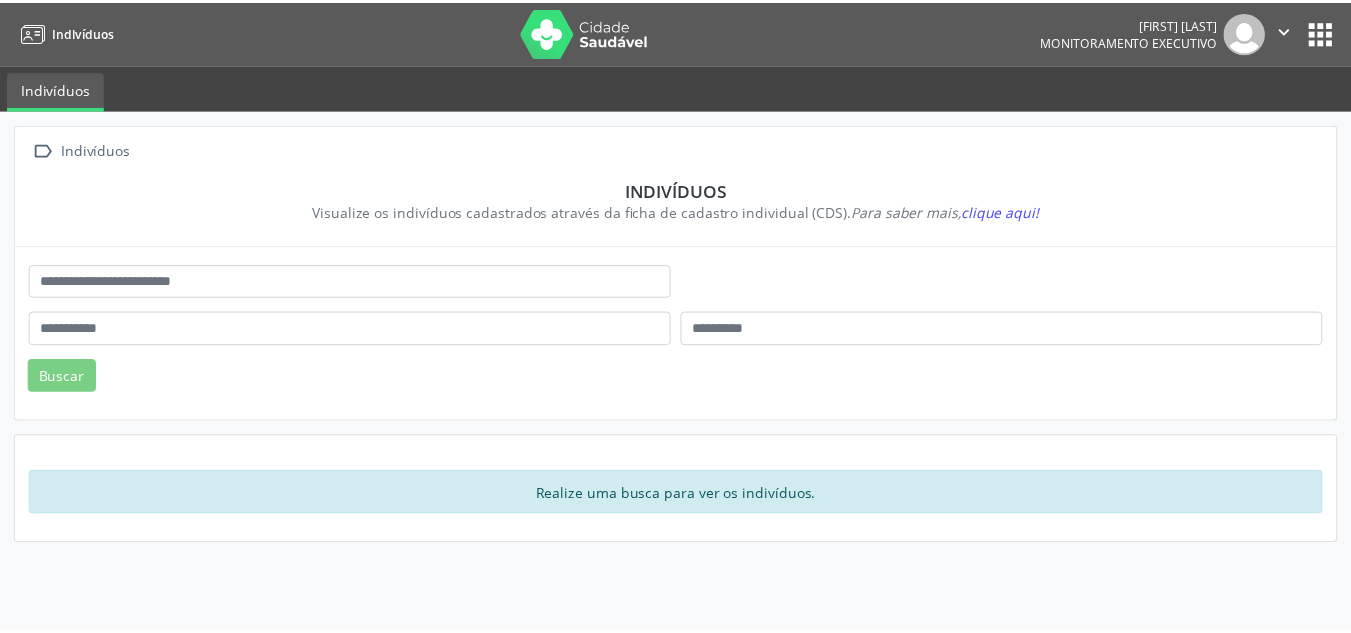 scroll, scrollTop: 0, scrollLeft: 0, axis: both 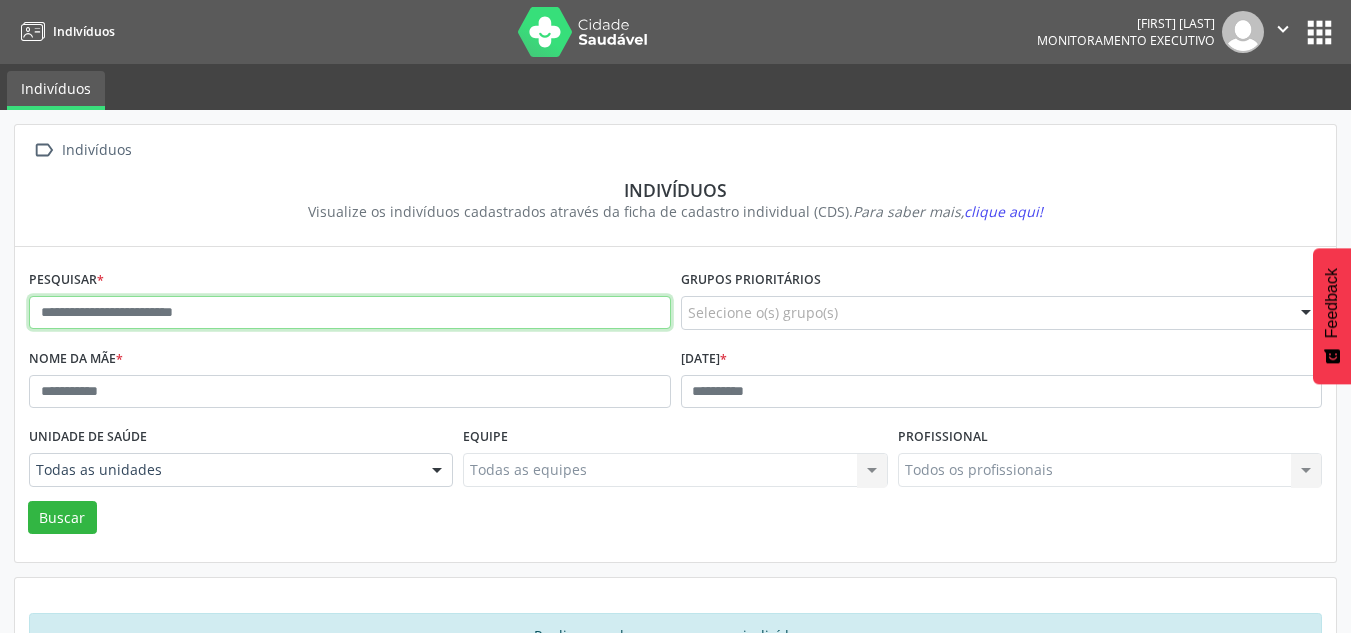 click at bounding box center [350, 313] 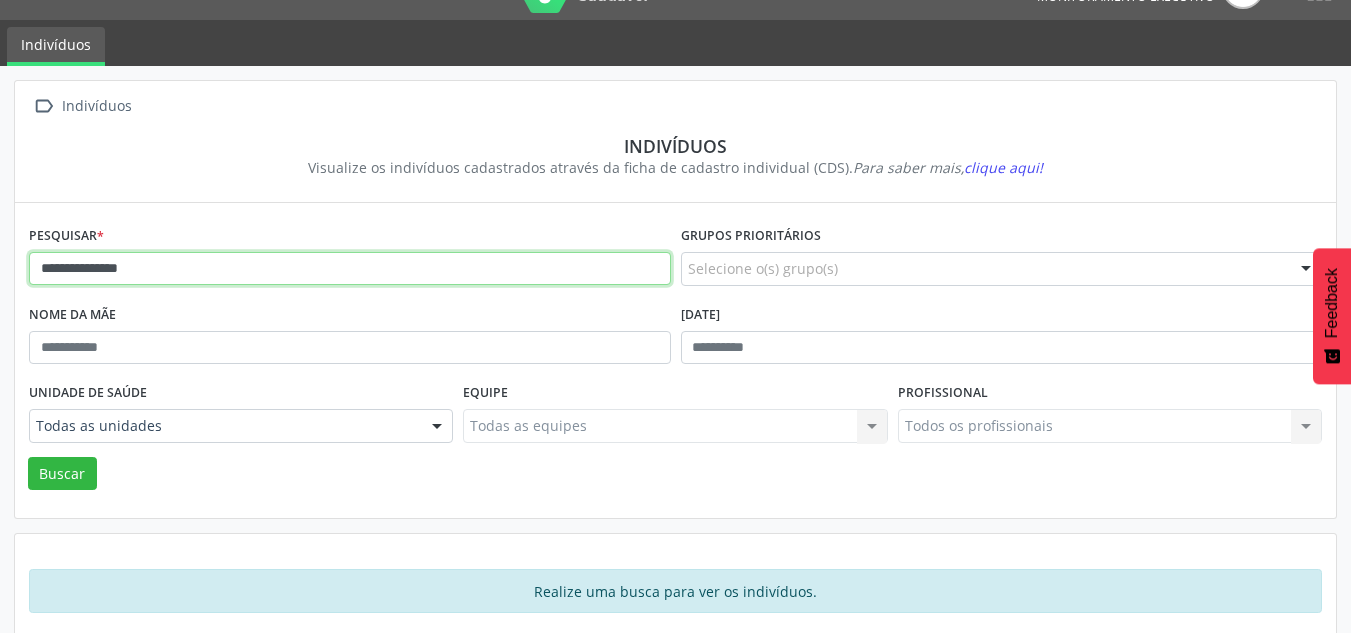 scroll, scrollTop: 67, scrollLeft: 0, axis: vertical 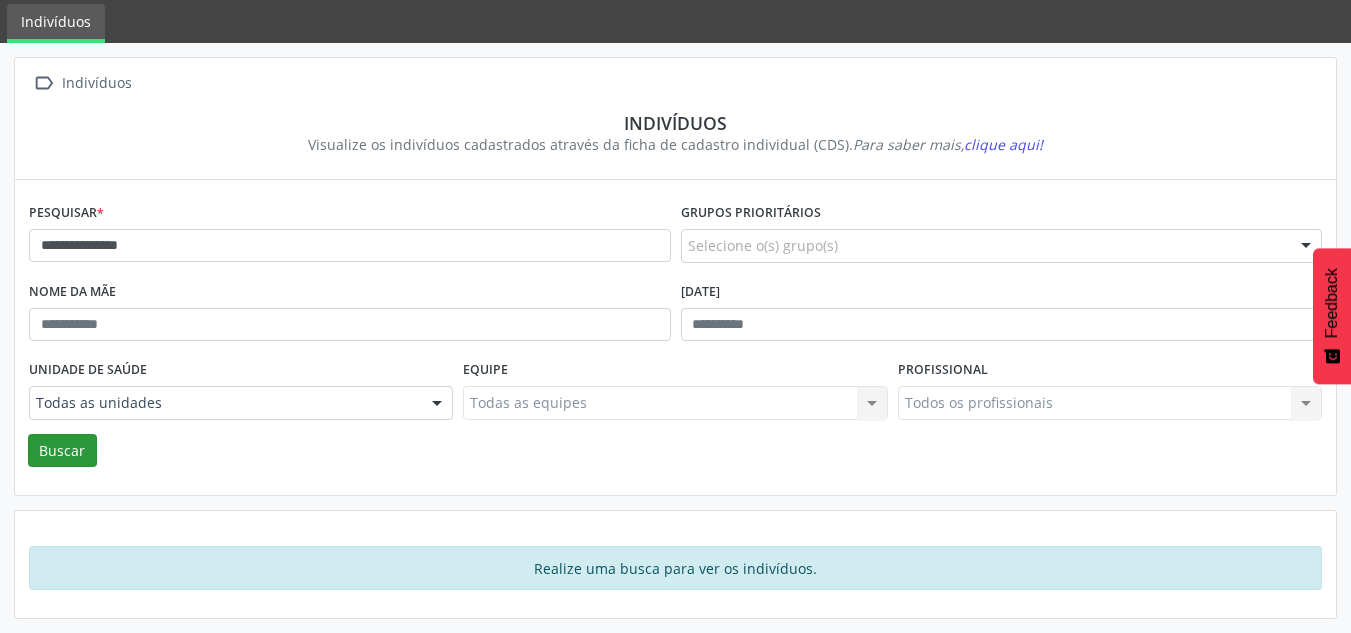 click on "Acamado   Criança   Câncer   Diabetes   Gestante   Hanseníase   Hipertenso   Idoso   Tuberculose" at bounding box center [675, 332] 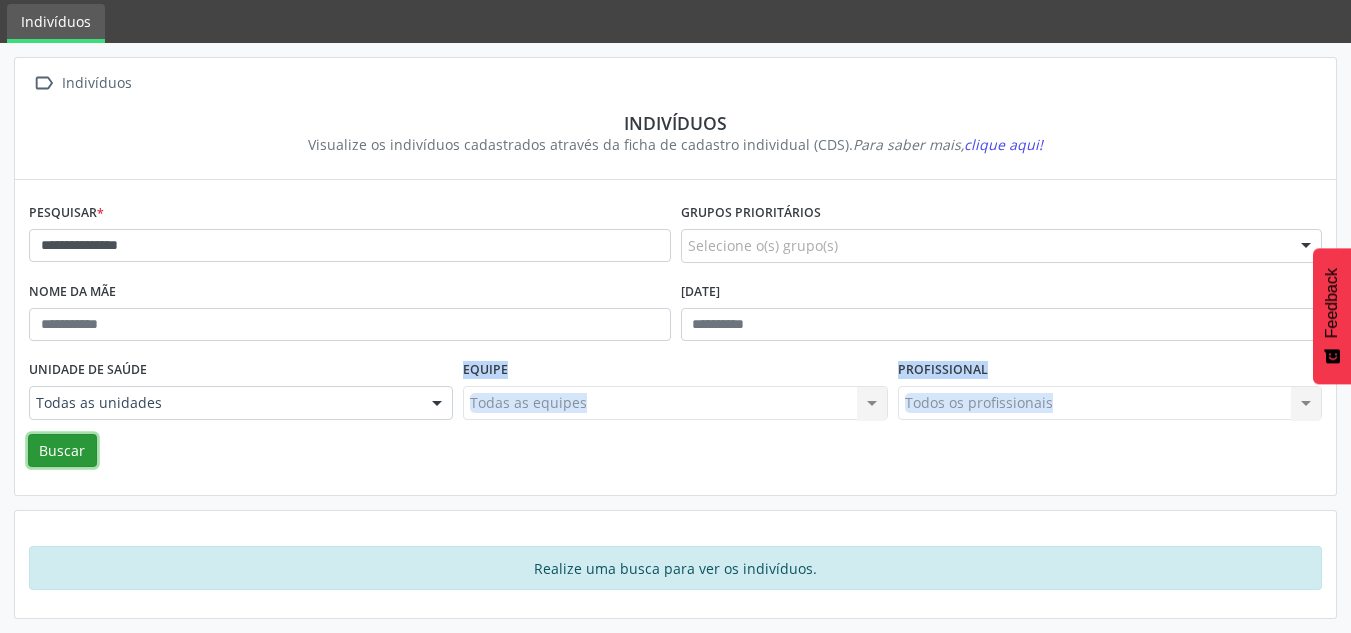 click on "Buscar" at bounding box center (62, 451) 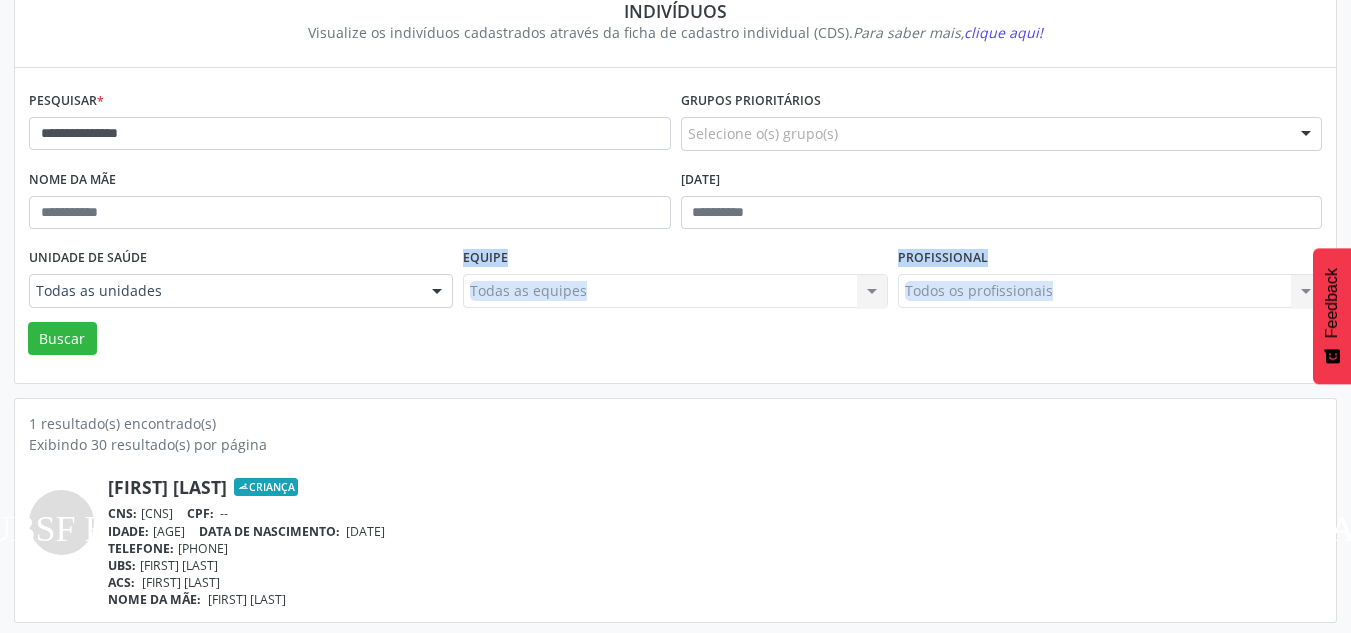 scroll, scrollTop: 183, scrollLeft: 0, axis: vertical 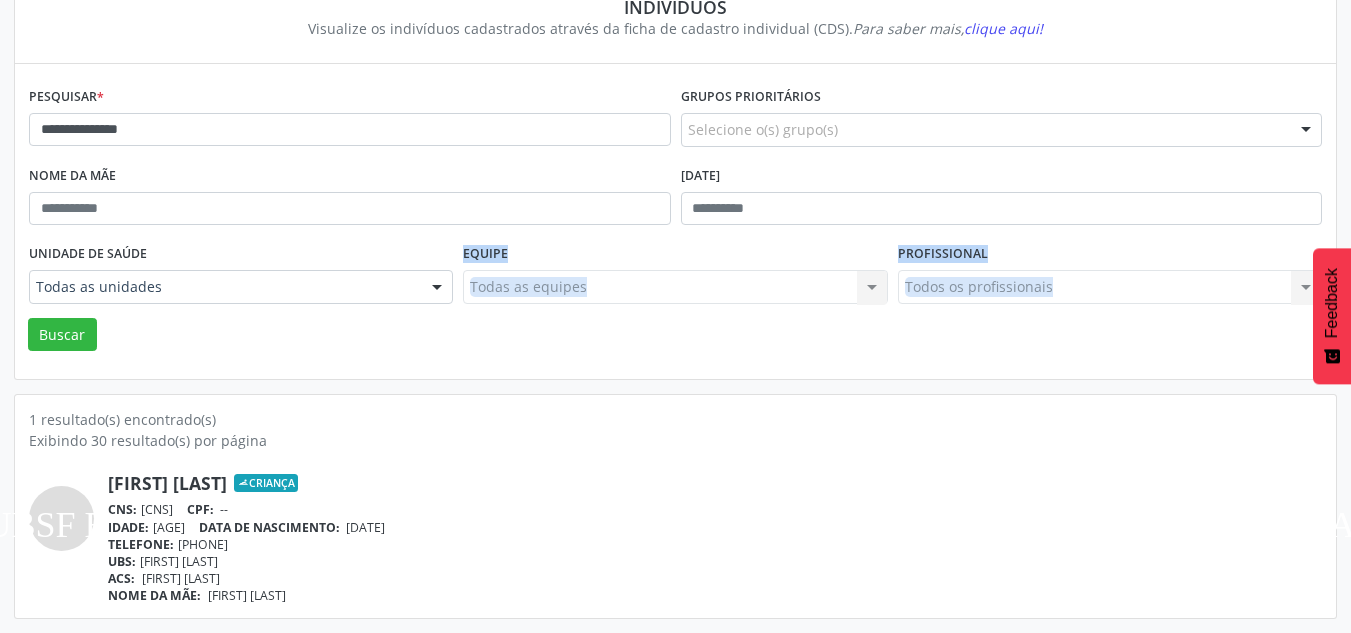 click on "CNS:
[CARD]
CPF:    --" at bounding box center [715, 509] 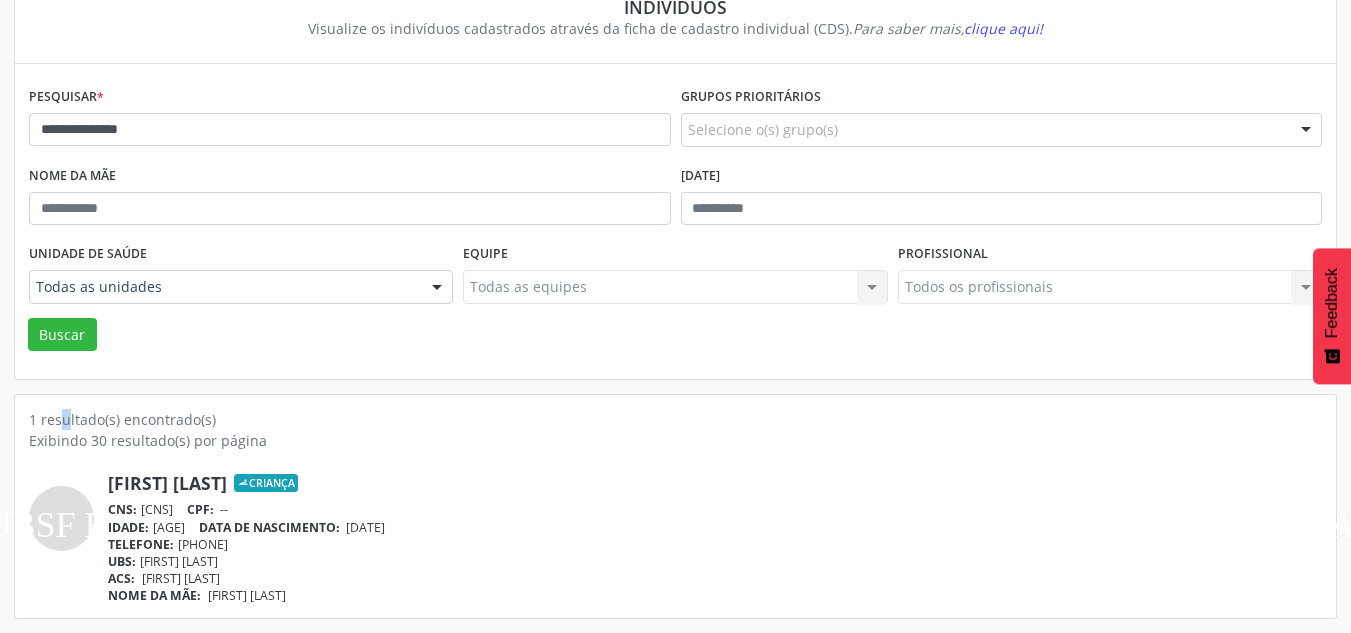 click on "Buscar" at bounding box center (675, 335) 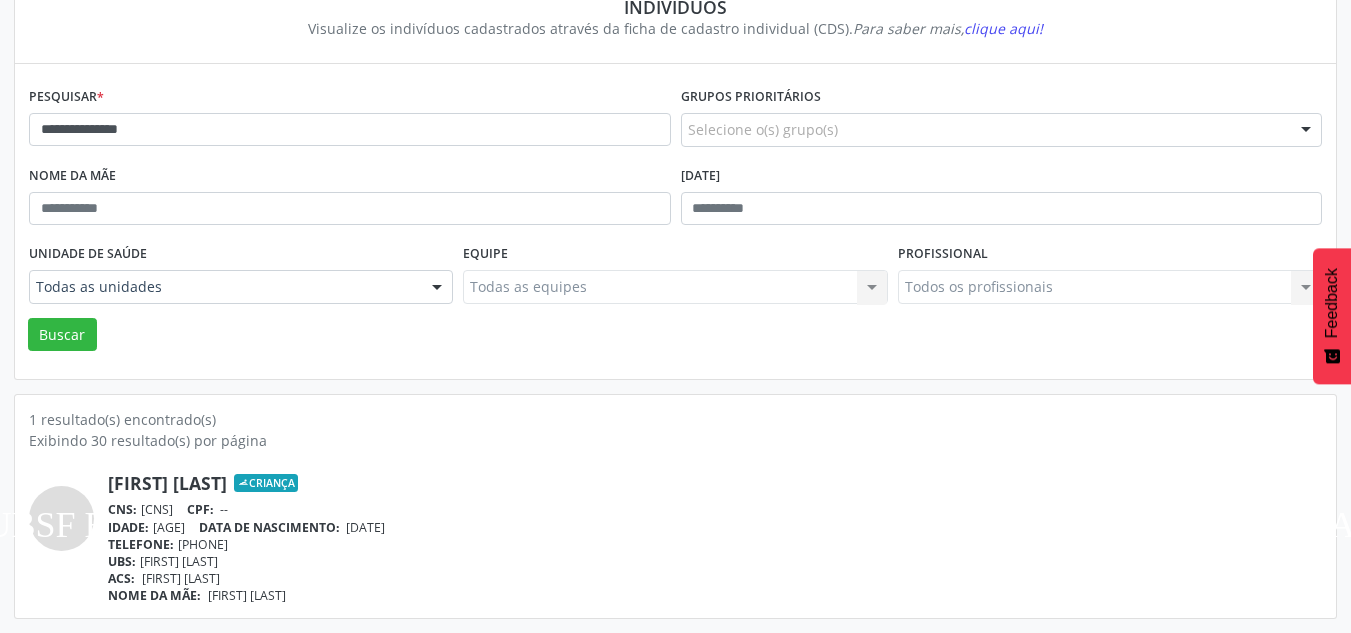 click on "Sofia Nunes Freitas" at bounding box center (167, 483) 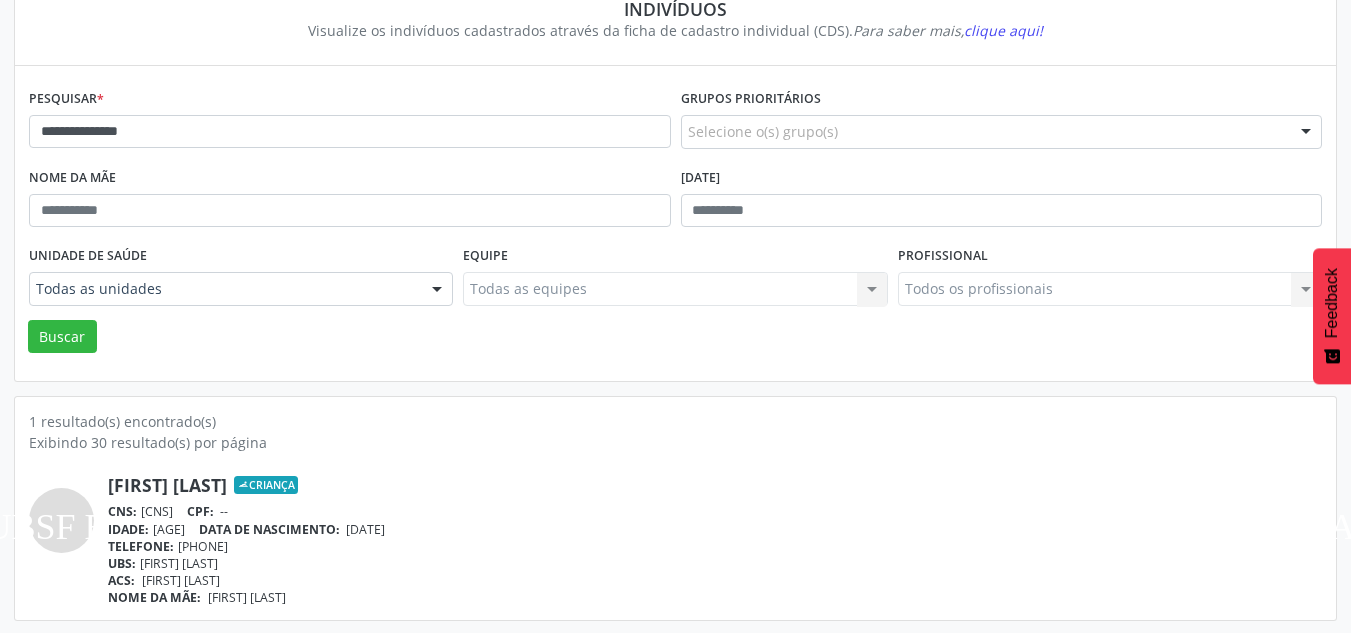 scroll, scrollTop: 183, scrollLeft: 0, axis: vertical 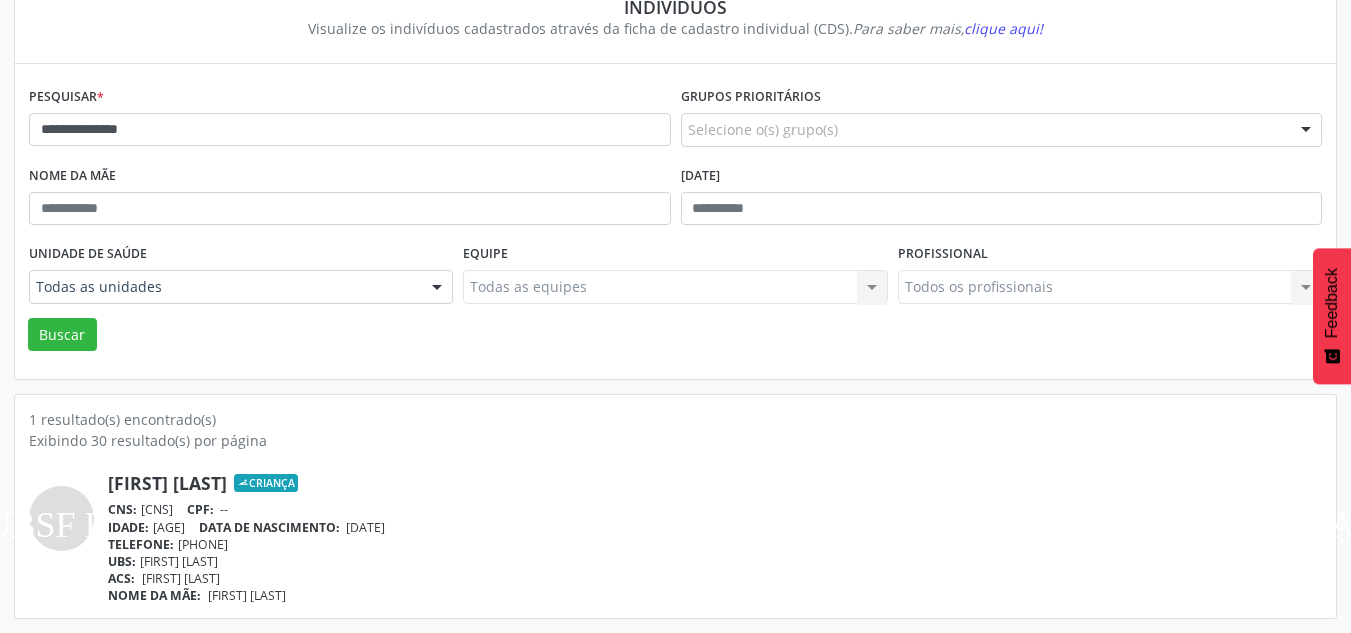 click on "Sofia Nunes Freitas" at bounding box center [167, 483] 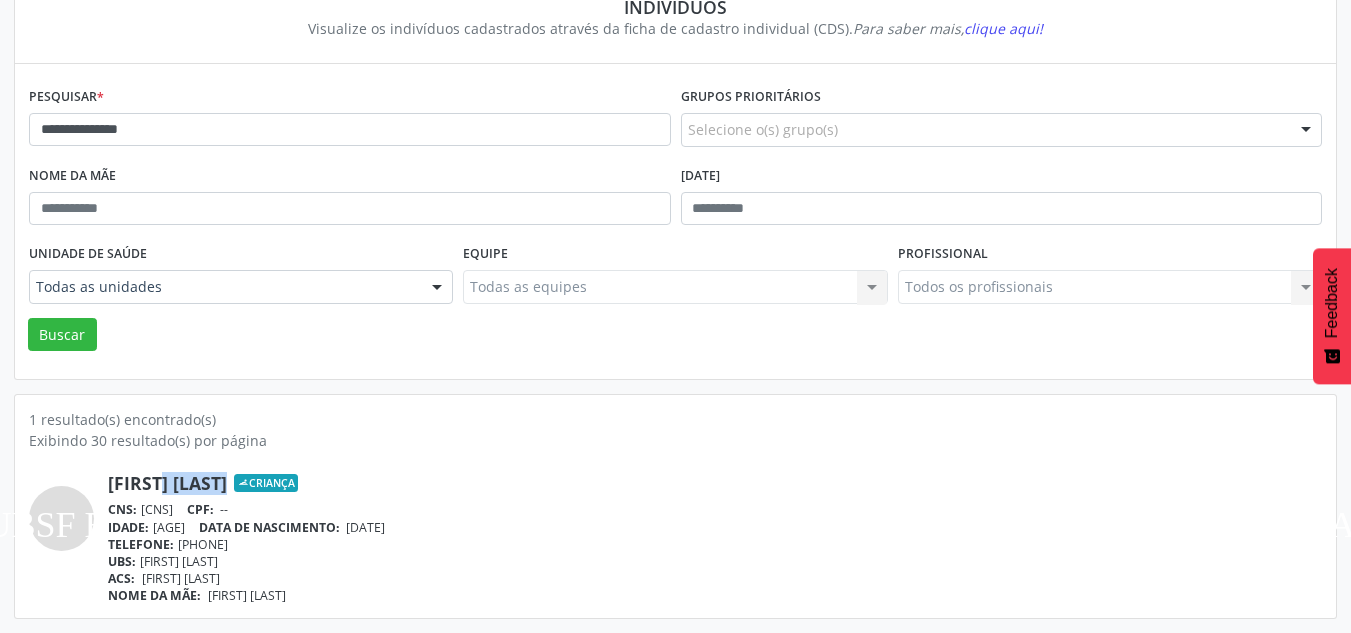 click on "Sofia Nunes Freitas" at bounding box center (167, 483) 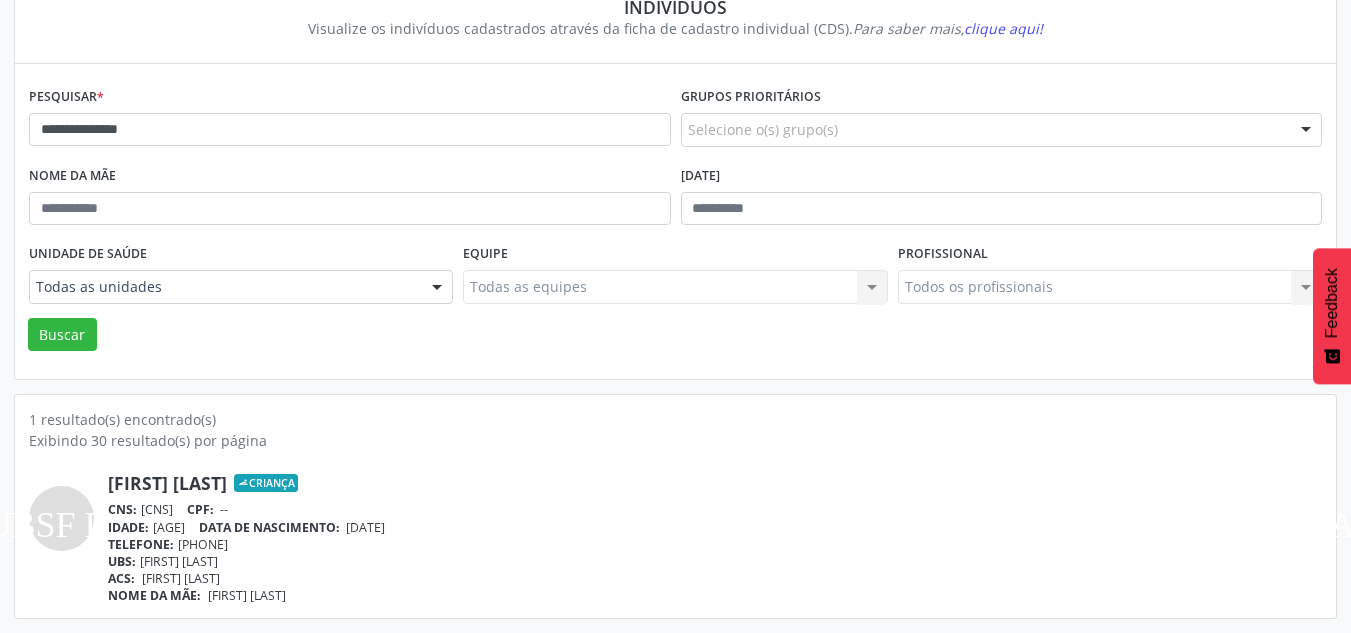 click on "**********" at bounding box center [675, 280] 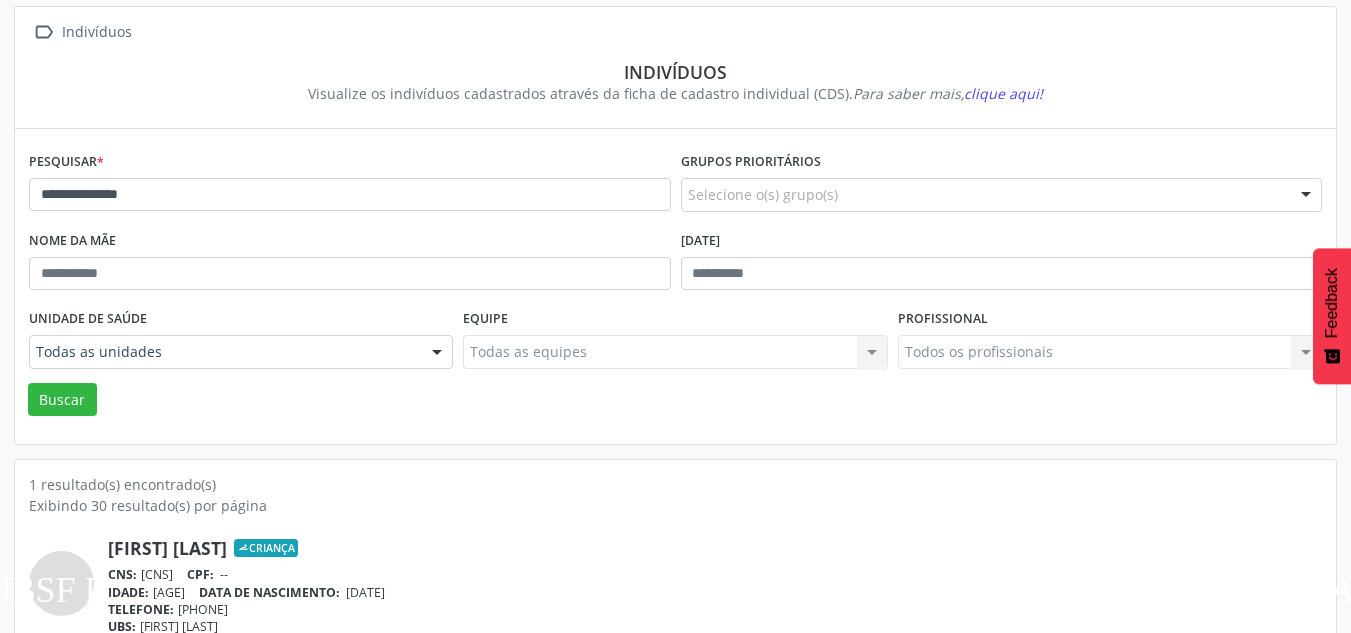 scroll, scrollTop: 83, scrollLeft: 0, axis: vertical 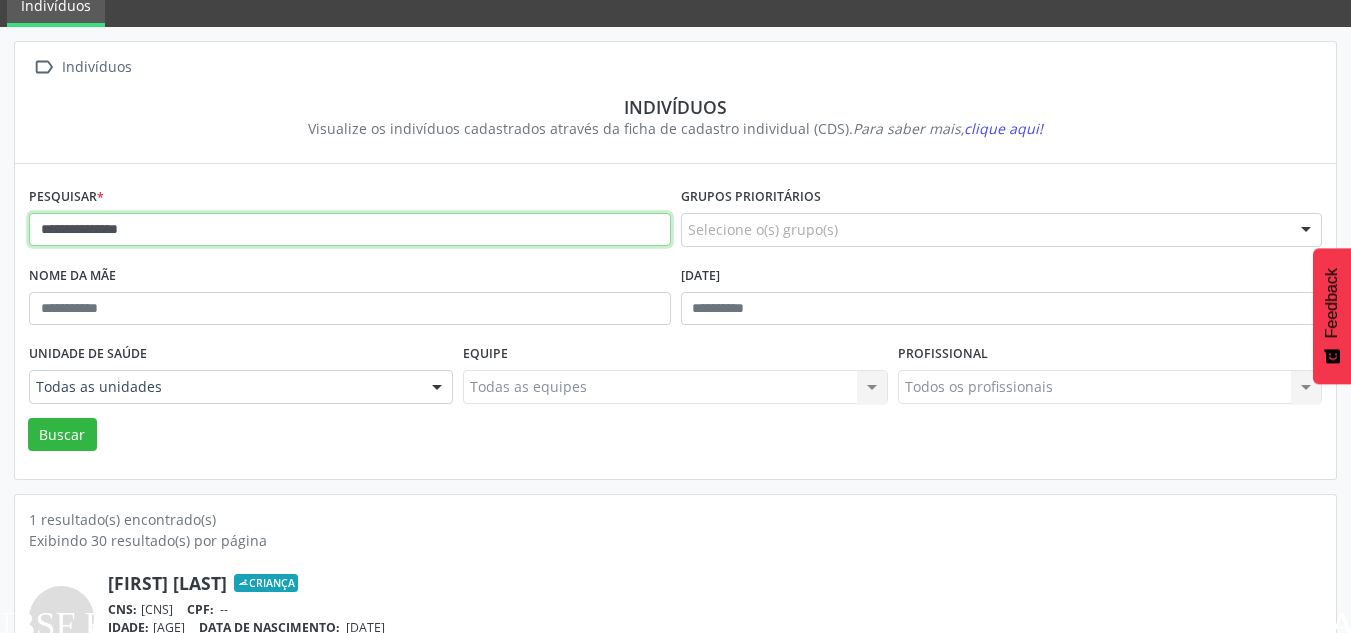 click on "**********" at bounding box center [350, 230] 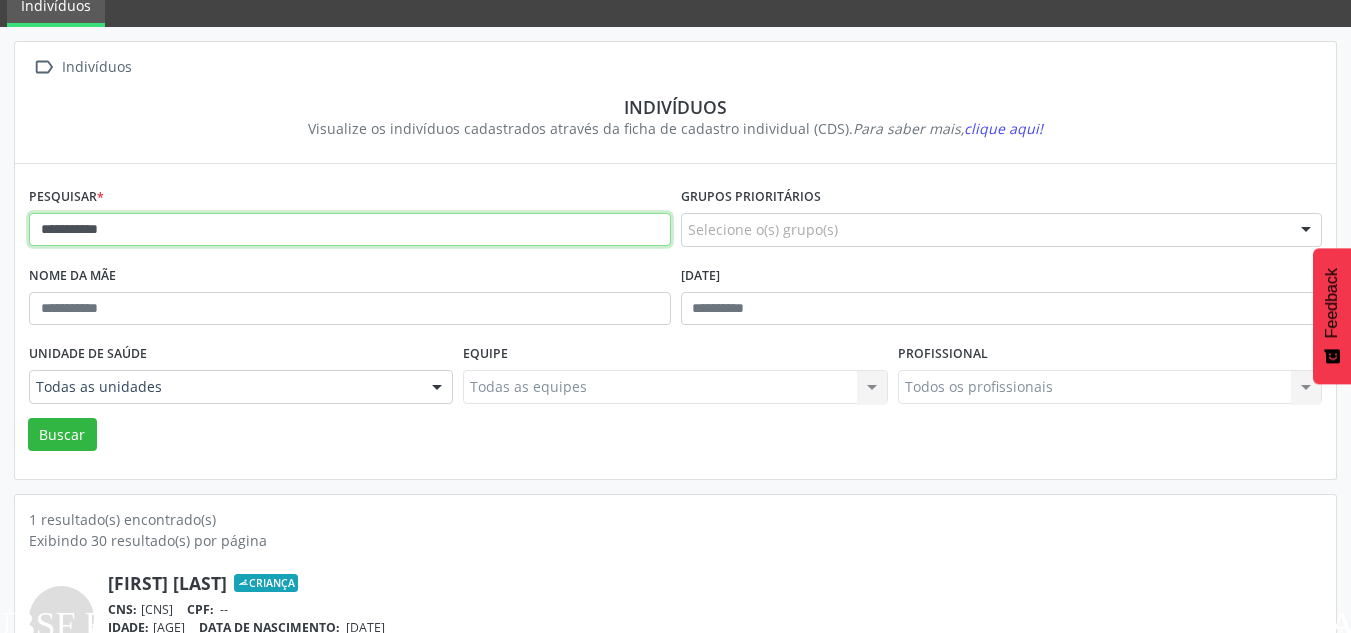 type on "**********" 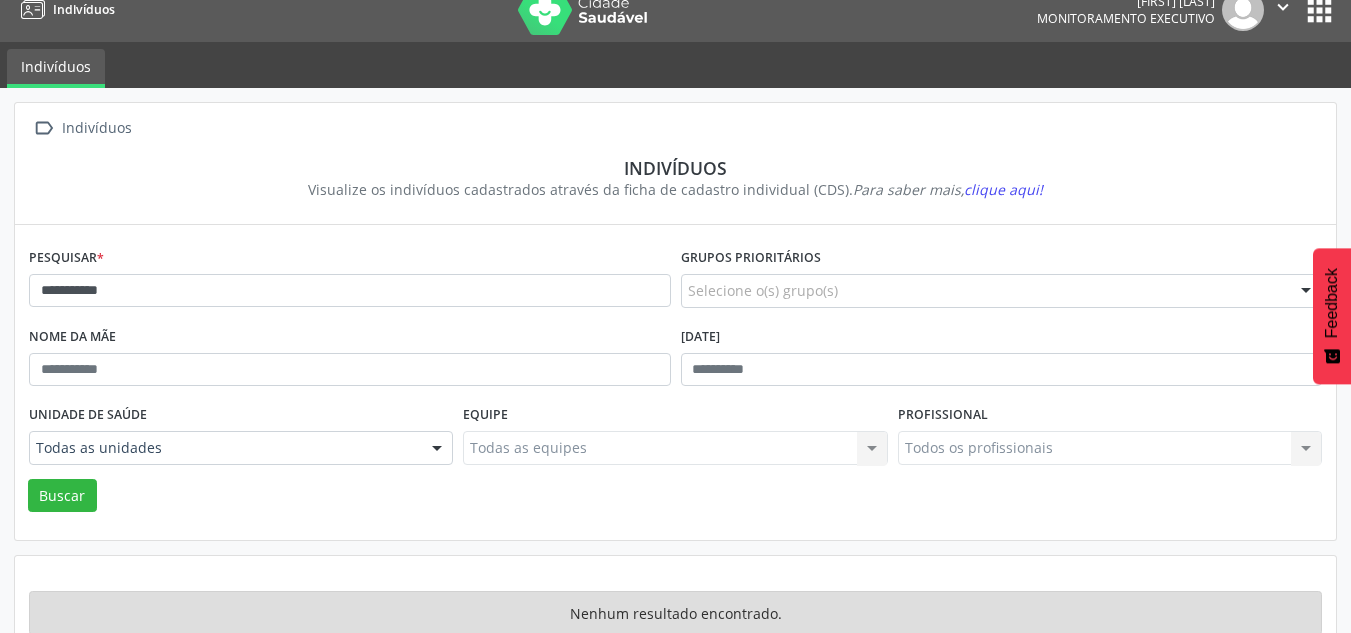 scroll, scrollTop: 0, scrollLeft: 0, axis: both 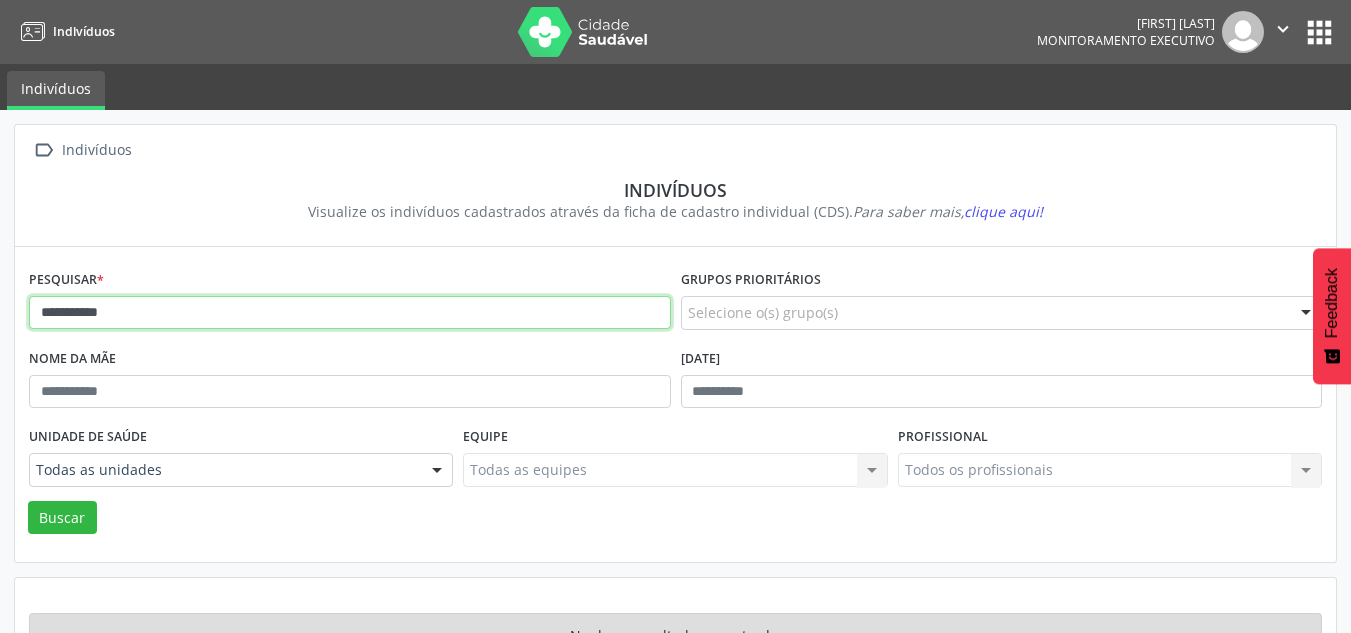 click on "**********" at bounding box center (350, 313) 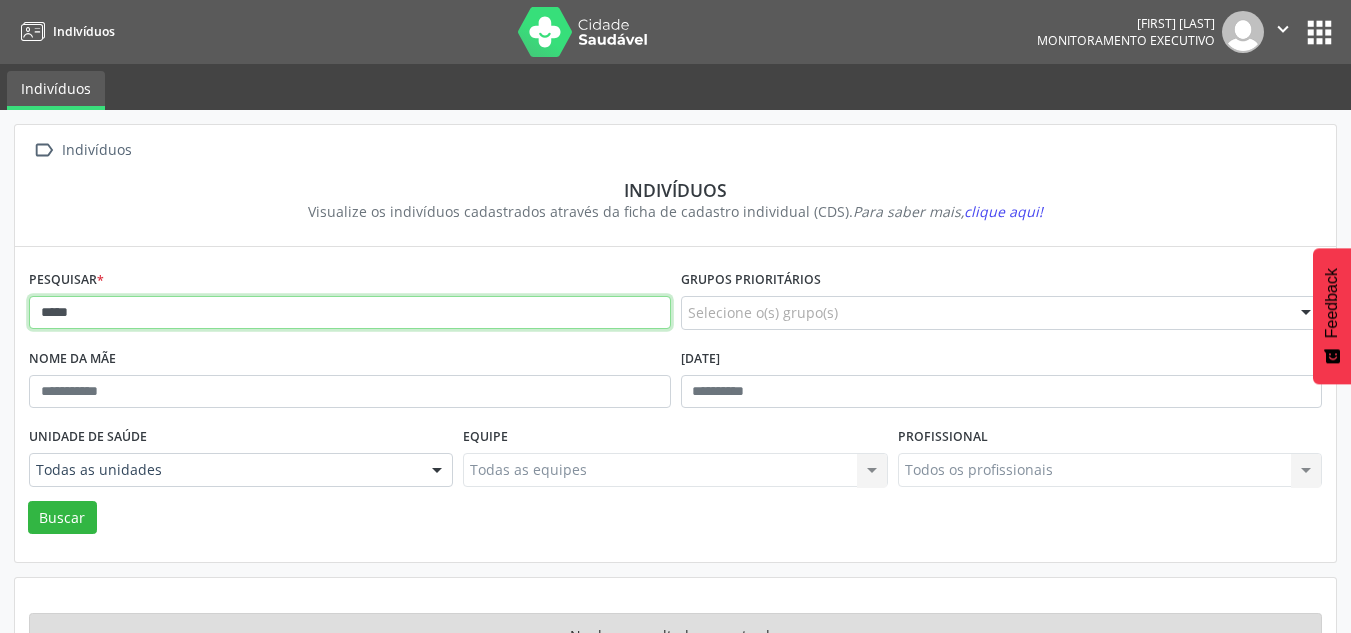 type on "*****" 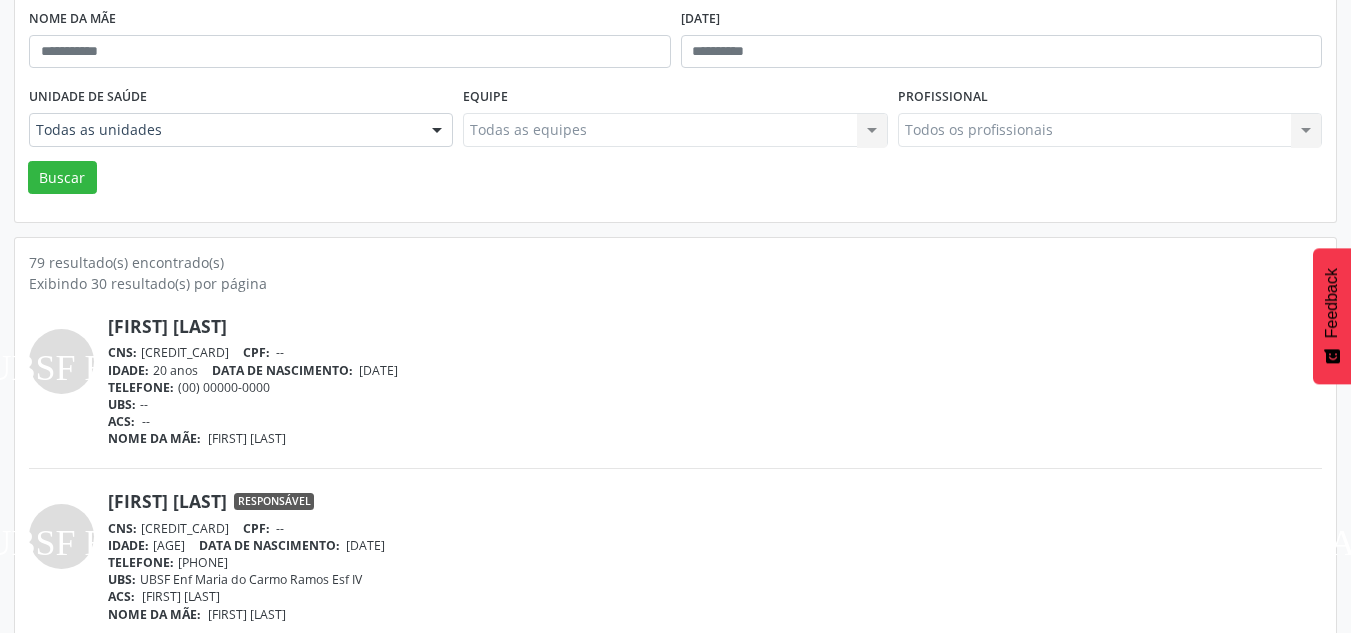 scroll, scrollTop: 373, scrollLeft: 0, axis: vertical 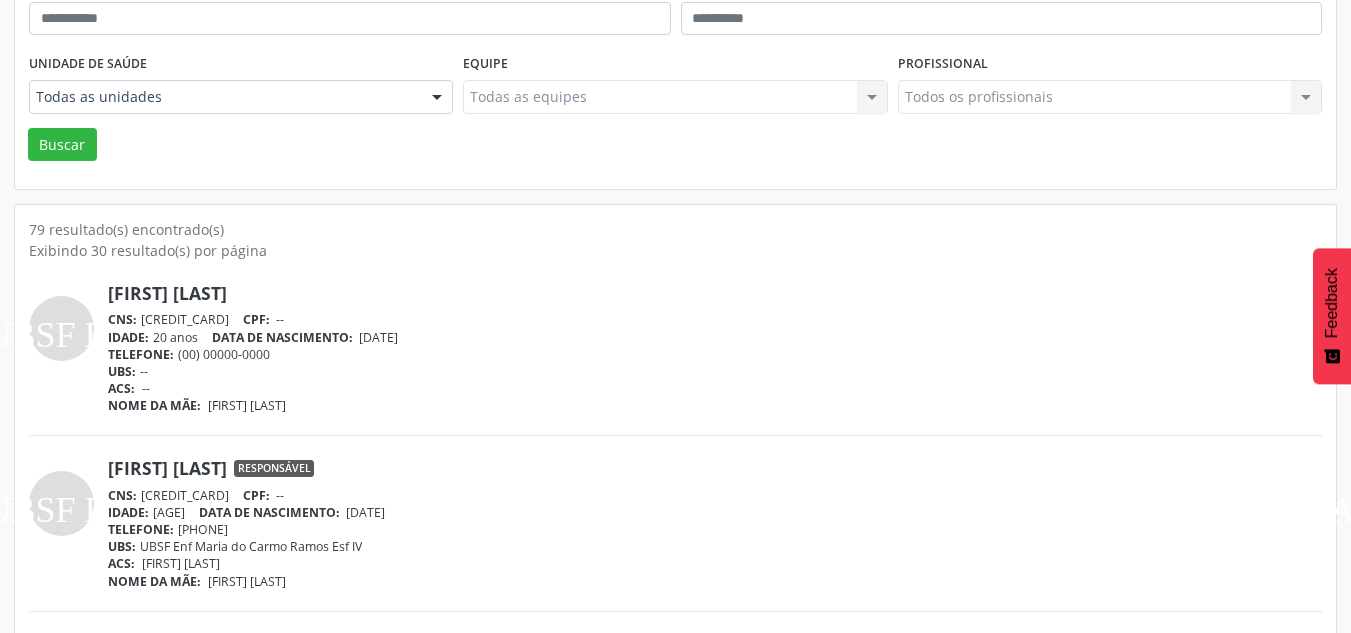 drag, startPoint x: 219, startPoint y: 295, endPoint x: 253, endPoint y: 295, distance: 34 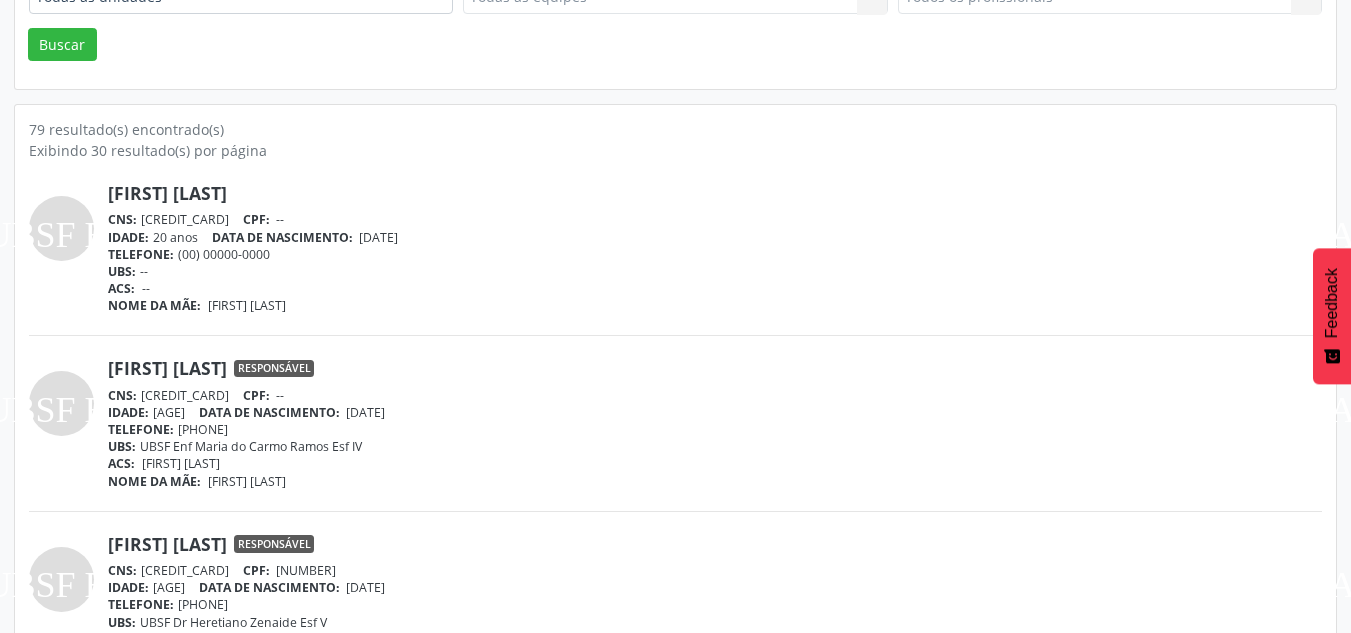 scroll, scrollTop: 673, scrollLeft: 0, axis: vertical 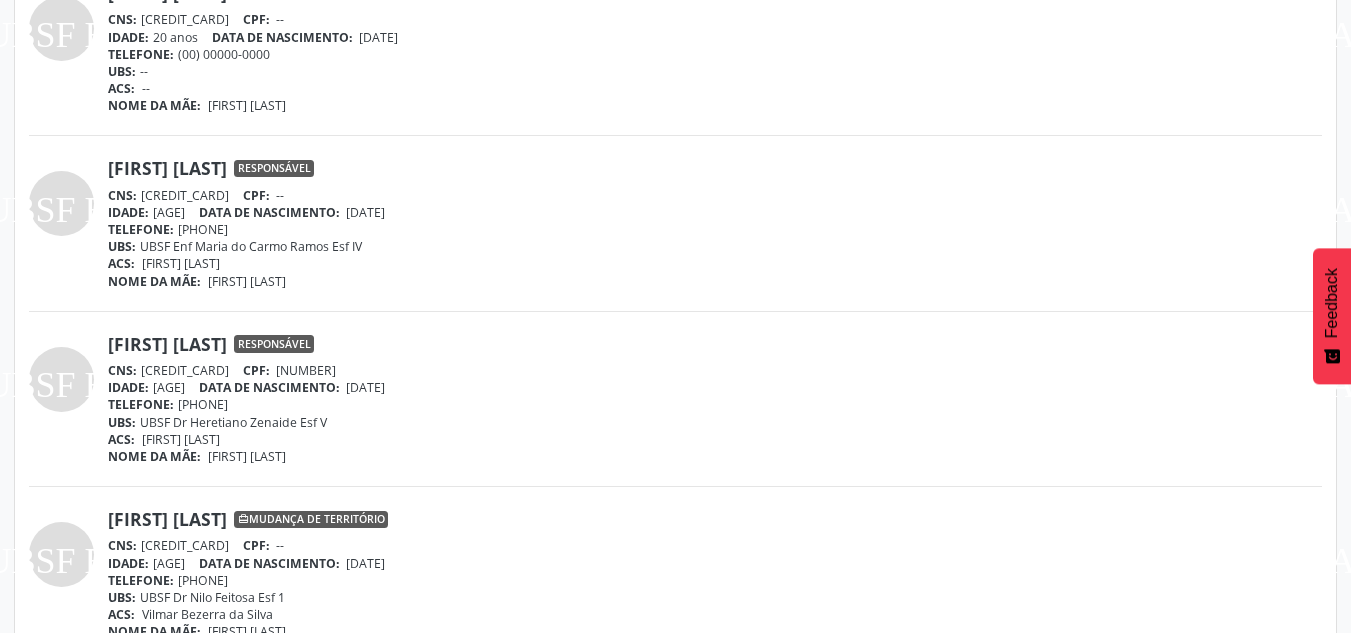 click on "Camila Araujo da Mota" at bounding box center [167, 344] 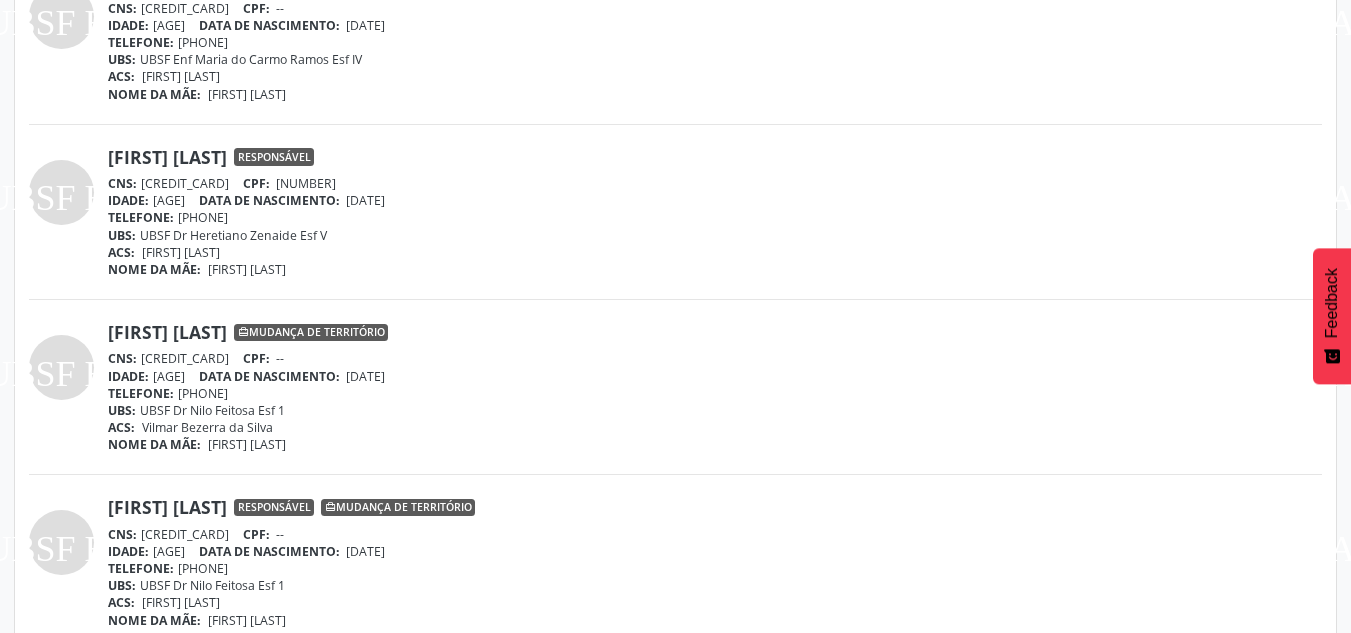 scroll, scrollTop: 1073, scrollLeft: 0, axis: vertical 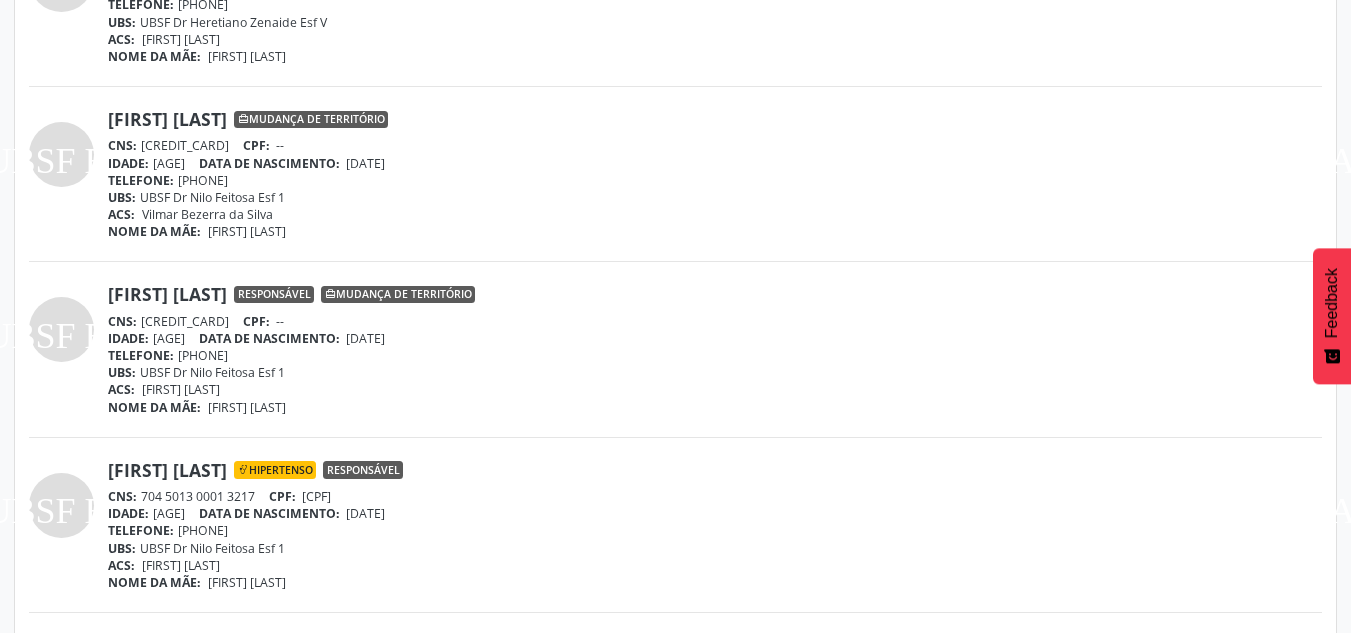 drag, startPoint x: 254, startPoint y: 471, endPoint x: 270, endPoint y: 471, distance: 16 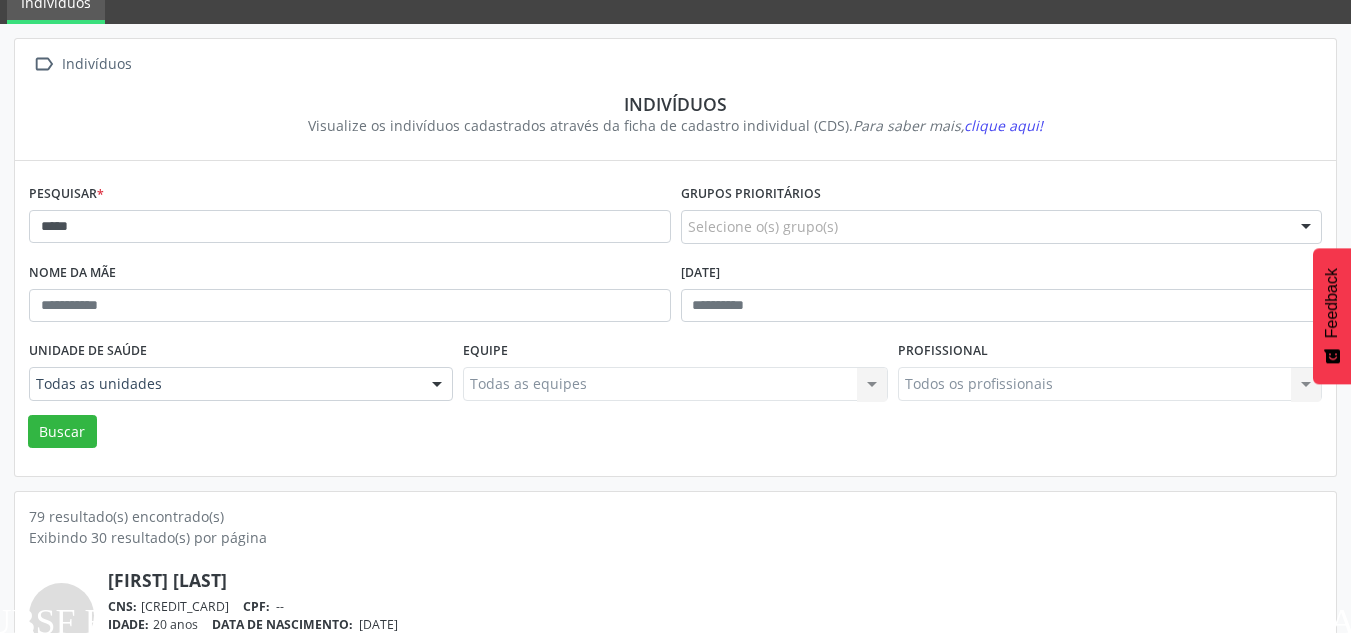 scroll, scrollTop: 0, scrollLeft: 0, axis: both 